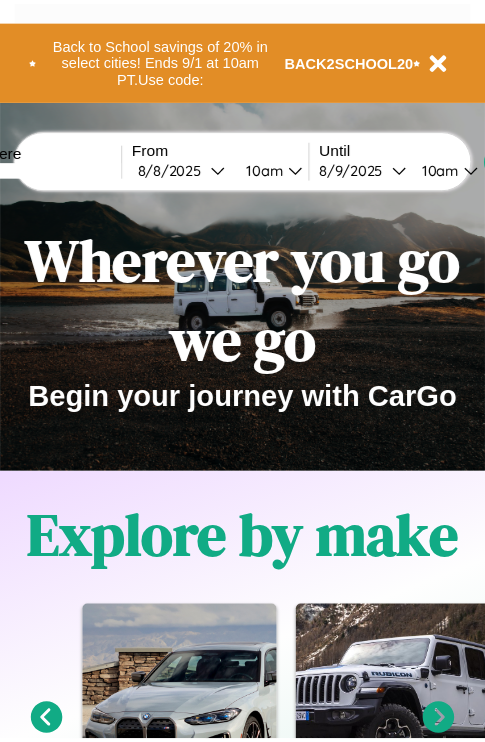 scroll, scrollTop: 0, scrollLeft: 0, axis: both 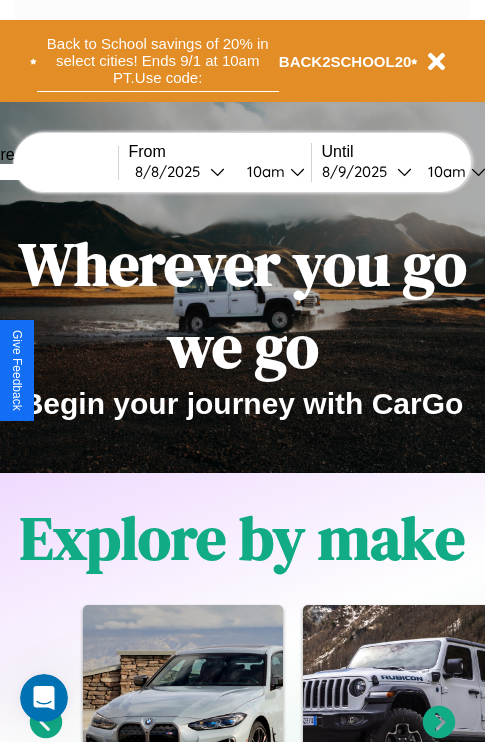 click on "Back to School savings of 20% in select cities! Ends 9/1 at 10am PT.  Use code:" at bounding box center [158, 61] 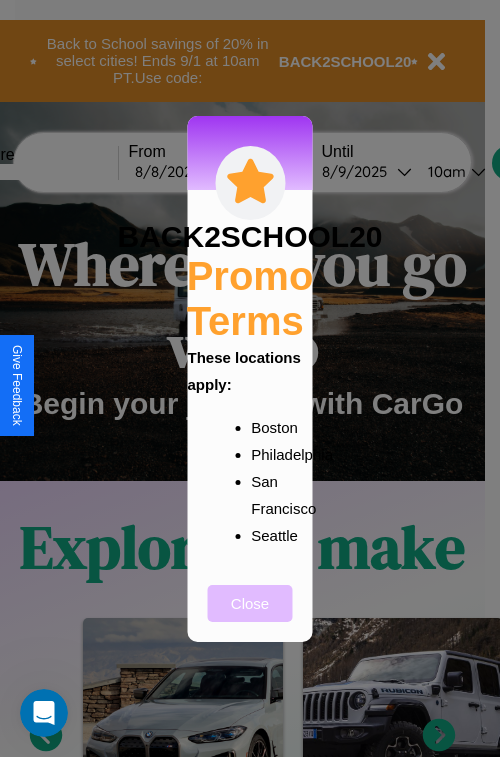 click on "Close" at bounding box center [250, 603] 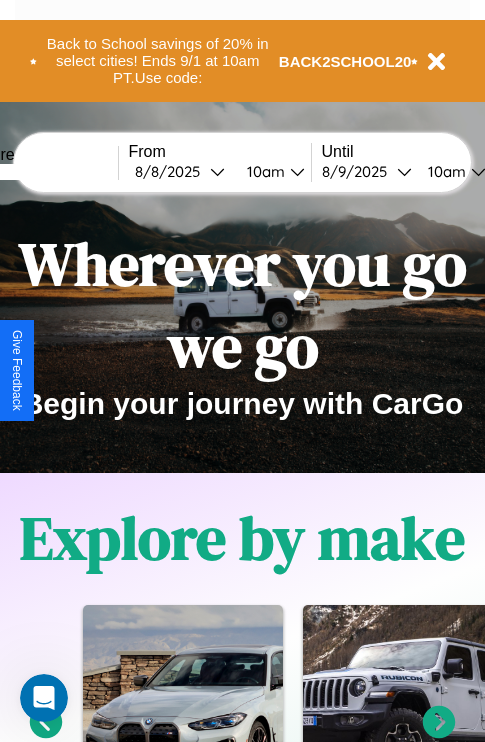 click at bounding box center (43, 172) 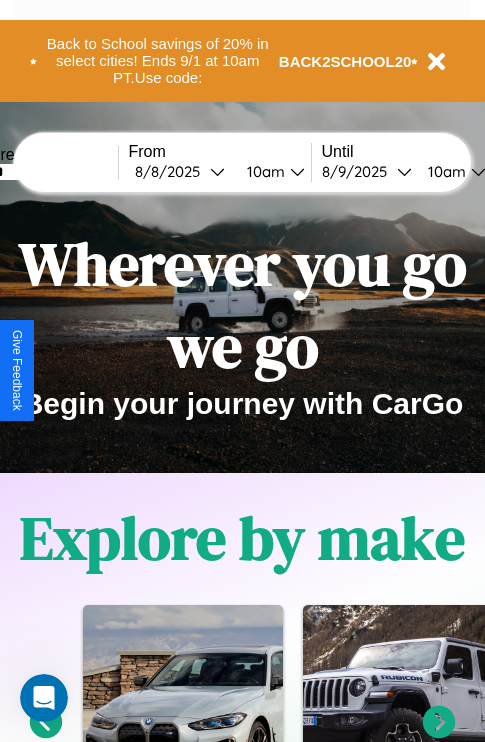 type on "******" 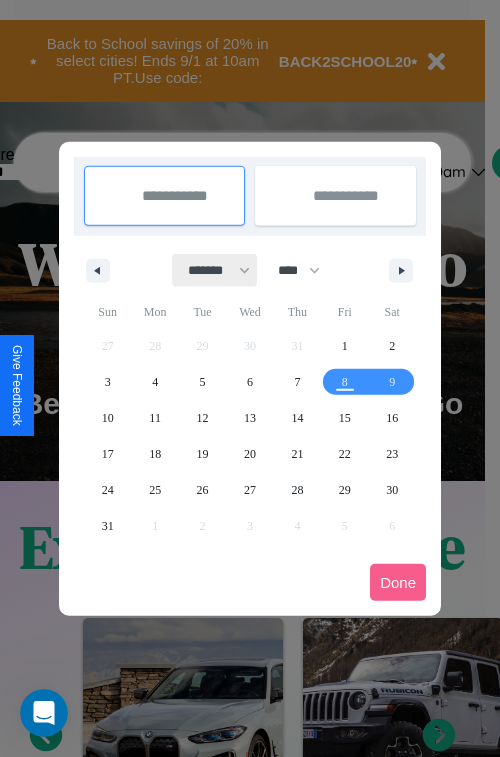 click on "******* ******** ***** ***** *** **** **** ****** ********* ******* ******** ********" at bounding box center (215, 270) 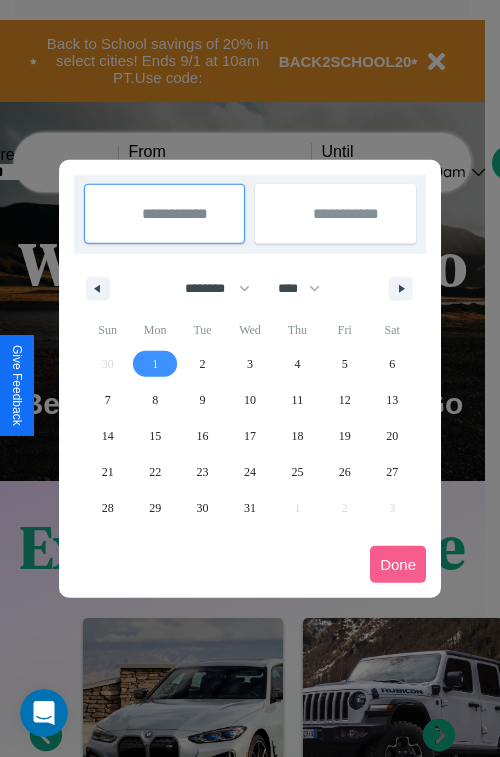 click on "1" at bounding box center [155, 364] 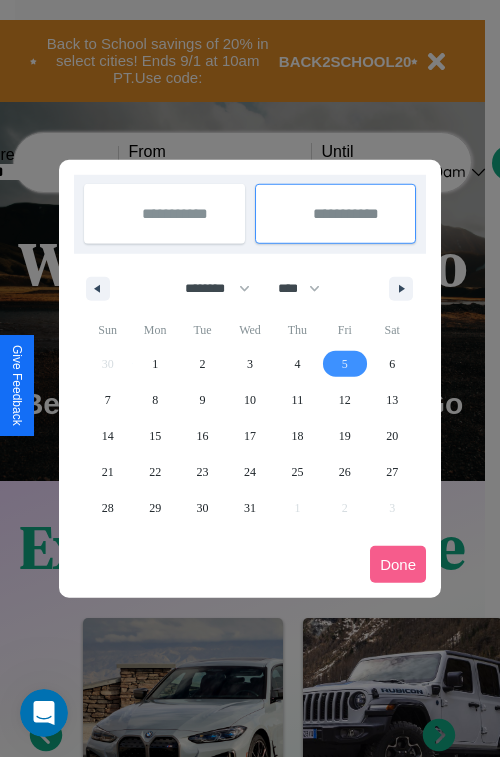 click on "5" at bounding box center [345, 364] 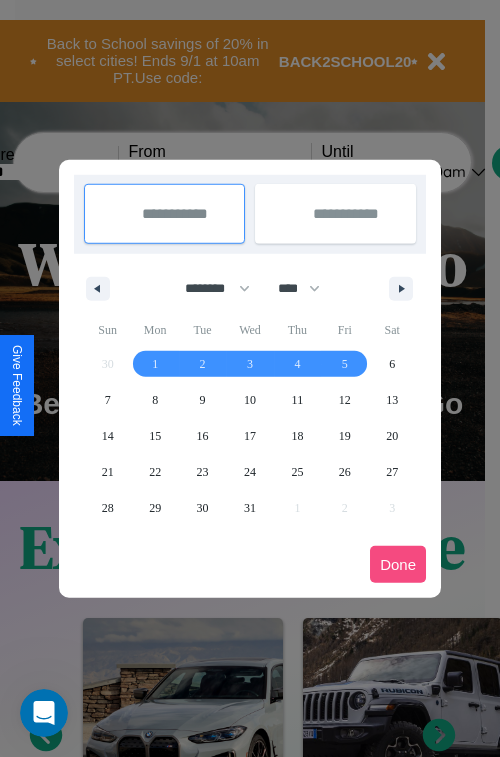 click on "Done" at bounding box center (398, 564) 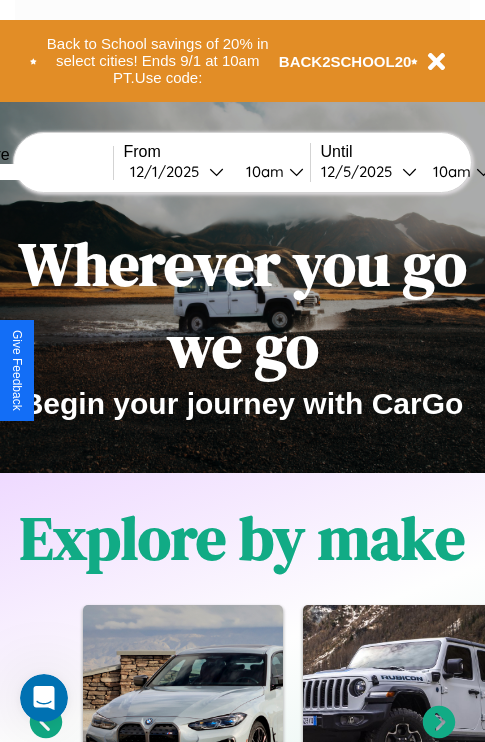 scroll, scrollTop: 0, scrollLeft: 73, axis: horizontal 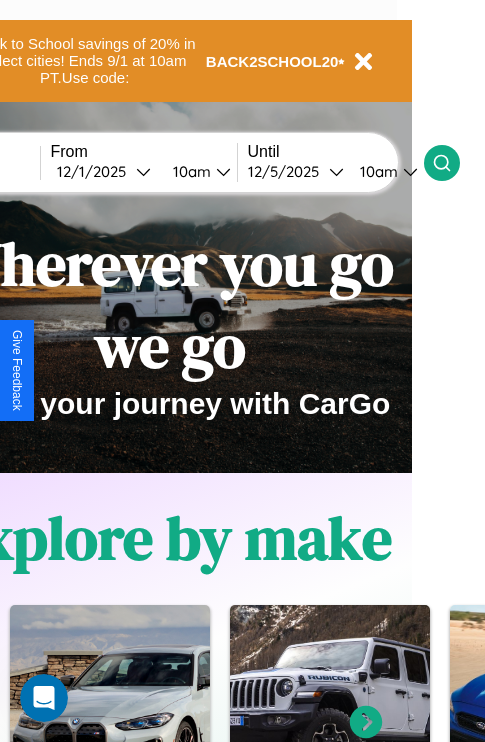 click 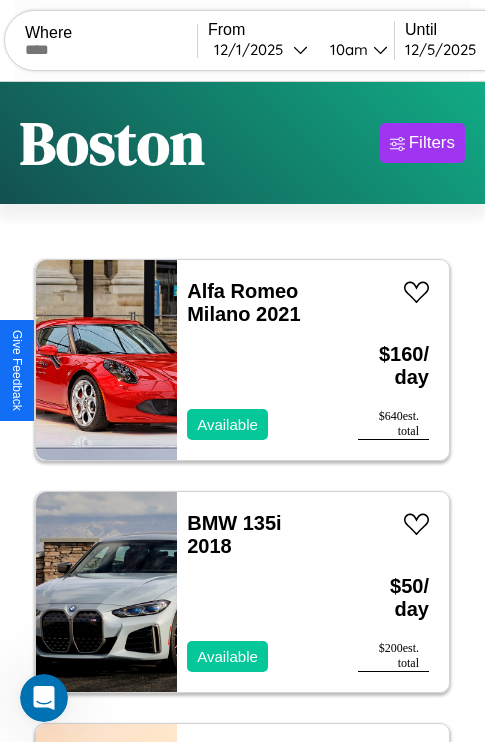 scroll, scrollTop: 66, scrollLeft: 0, axis: vertical 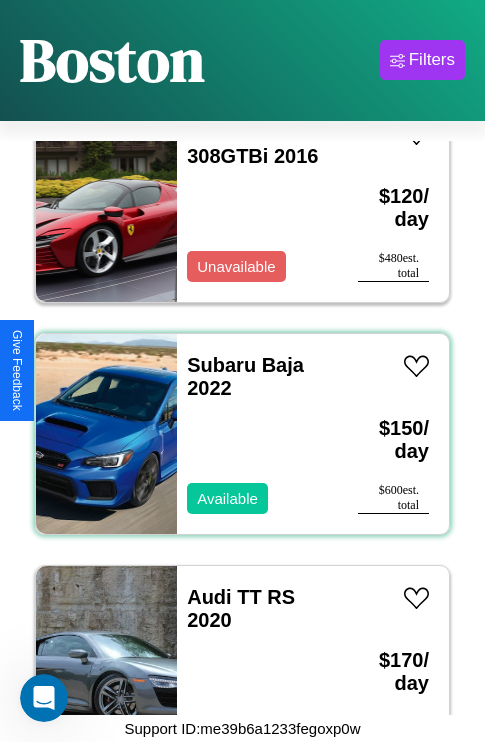 click on "Subaru   Baja   2022 Available" at bounding box center [257, 434] 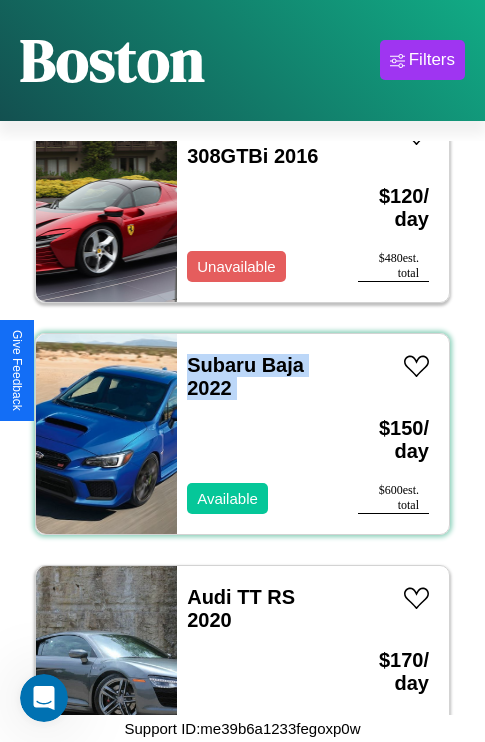 click on "Subaru   Baja   2022 Available" at bounding box center [257, 434] 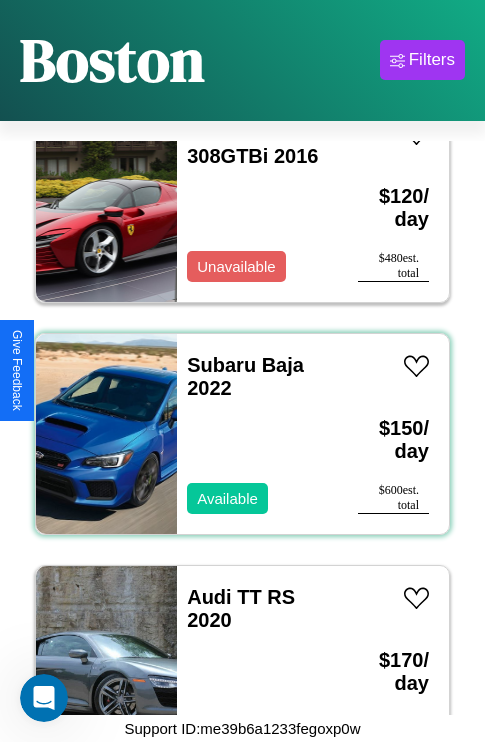 click on "Subaru   Baja   2022 Available" at bounding box center [257, 434] 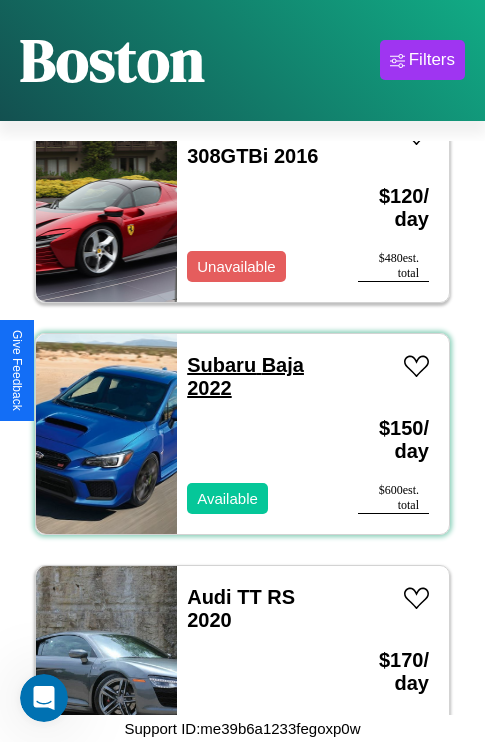 click on "Subaru   Baja   2022" at bounding box center (245, 376) 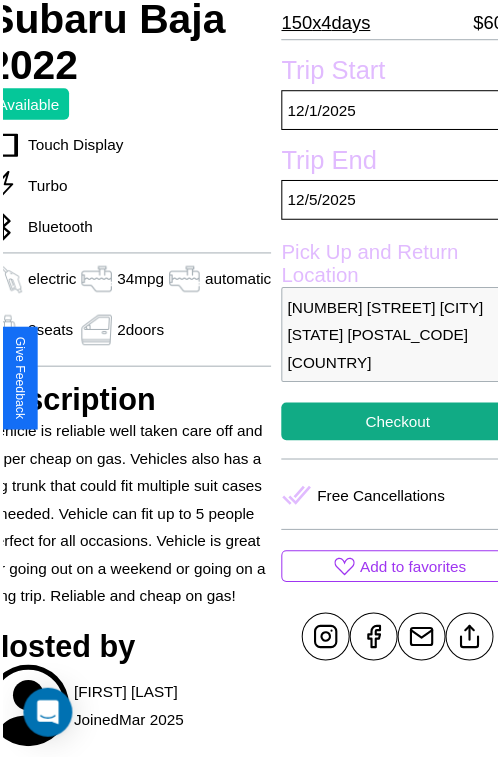 scroll, scrollTop: 508, scrollLeft: 96, axis: both 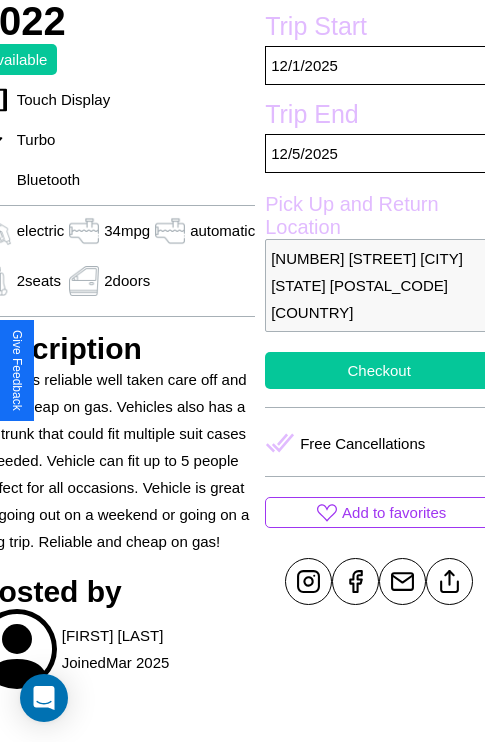 click on "Checkout" at bounding box center (379, 370) 